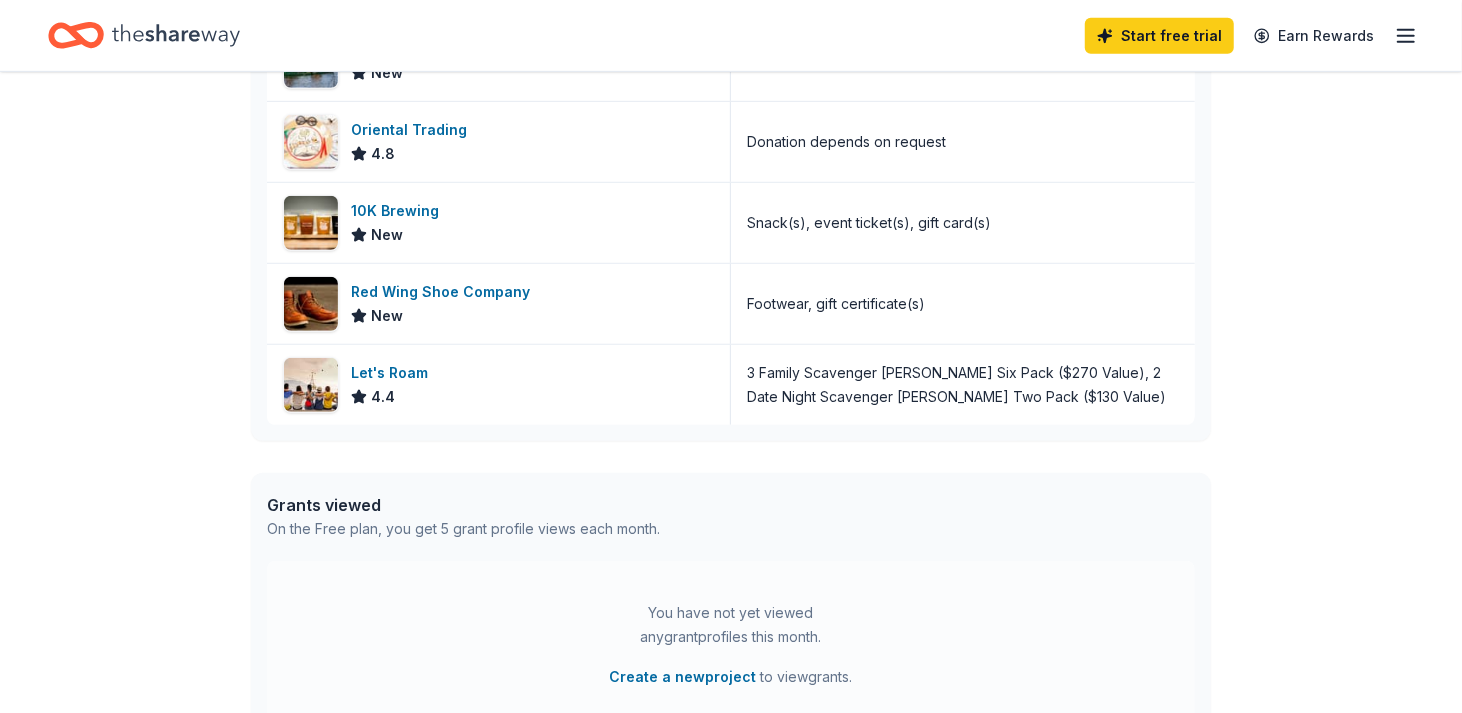 scroll, scrollTop: 700, scrollLeft: 0, axis: vertical 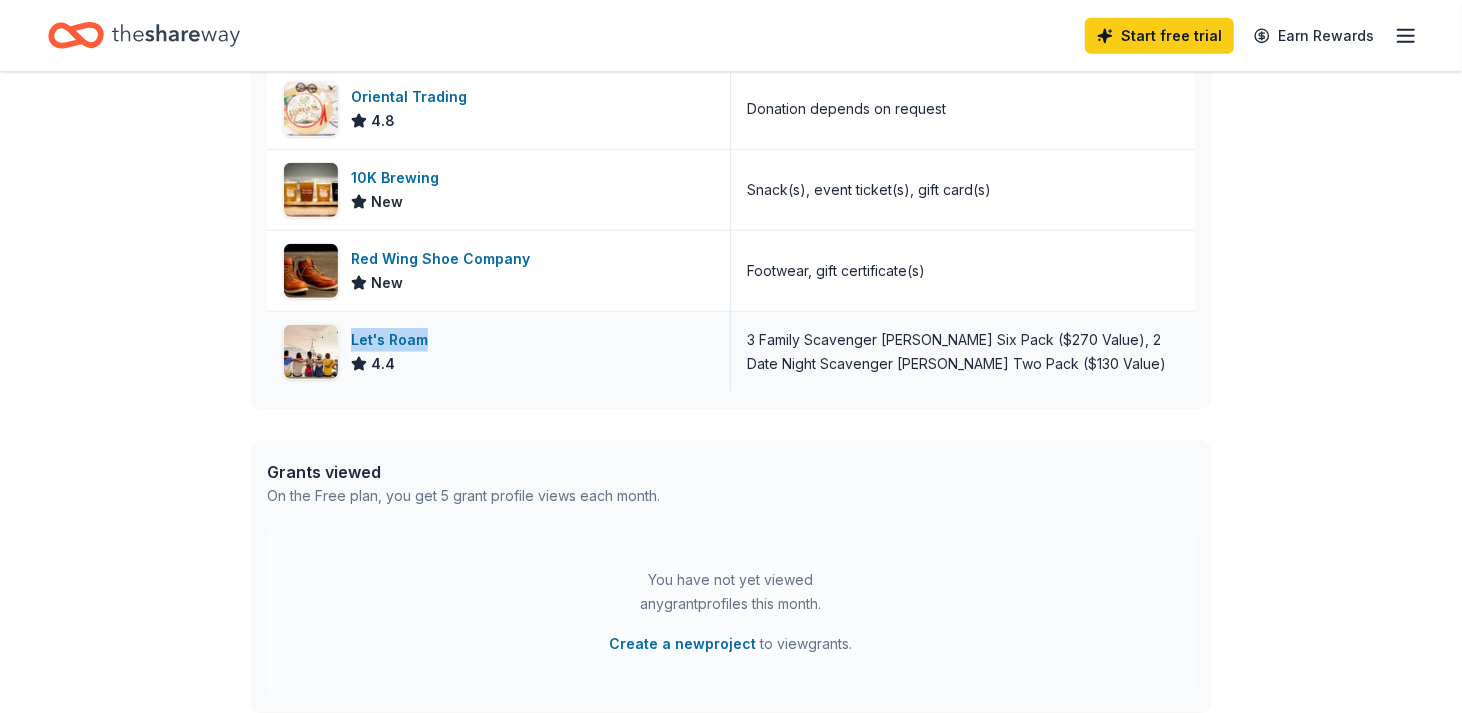 drag, startPoint x: 484, startPoint y: 513, endPoint x: 382, endPoint y: 513, distance: 102 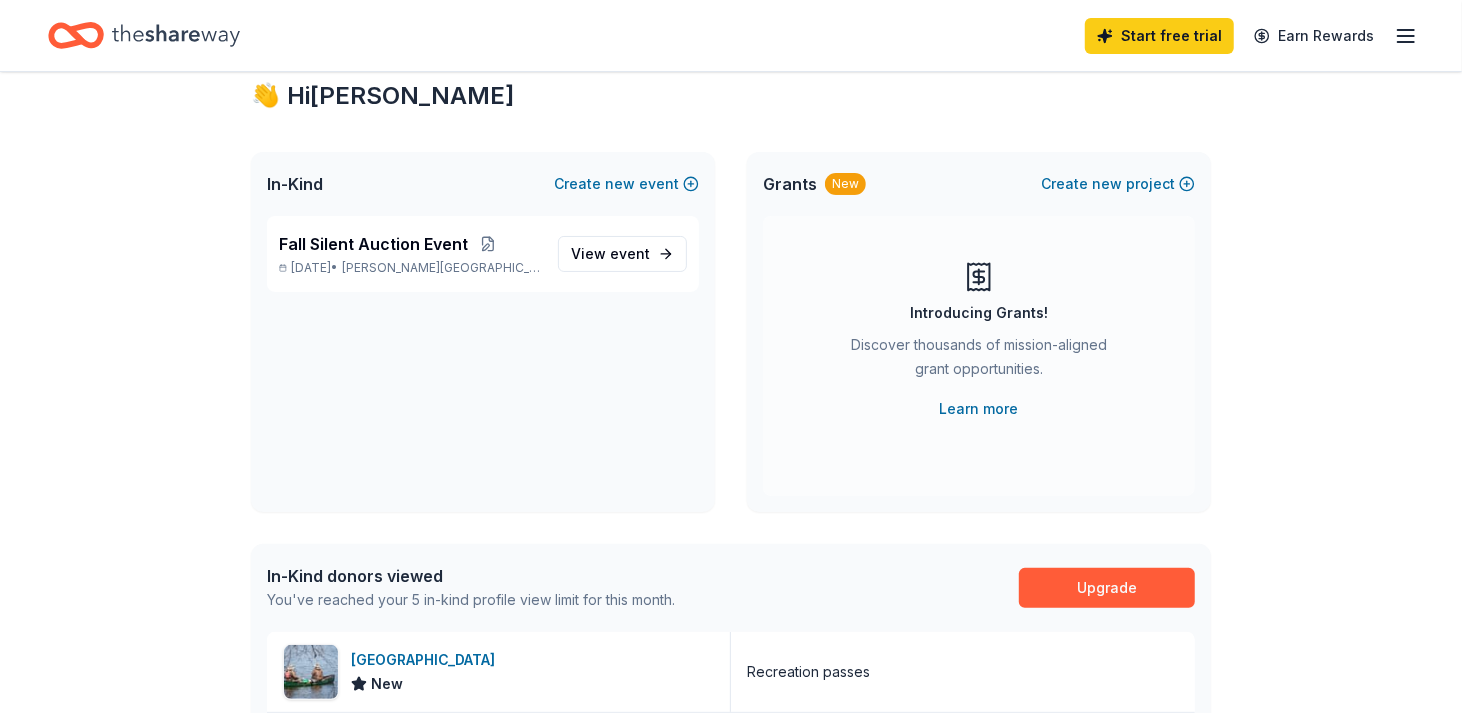 scroll, scrollTop: 0, scrollLeft: 0, axis: both 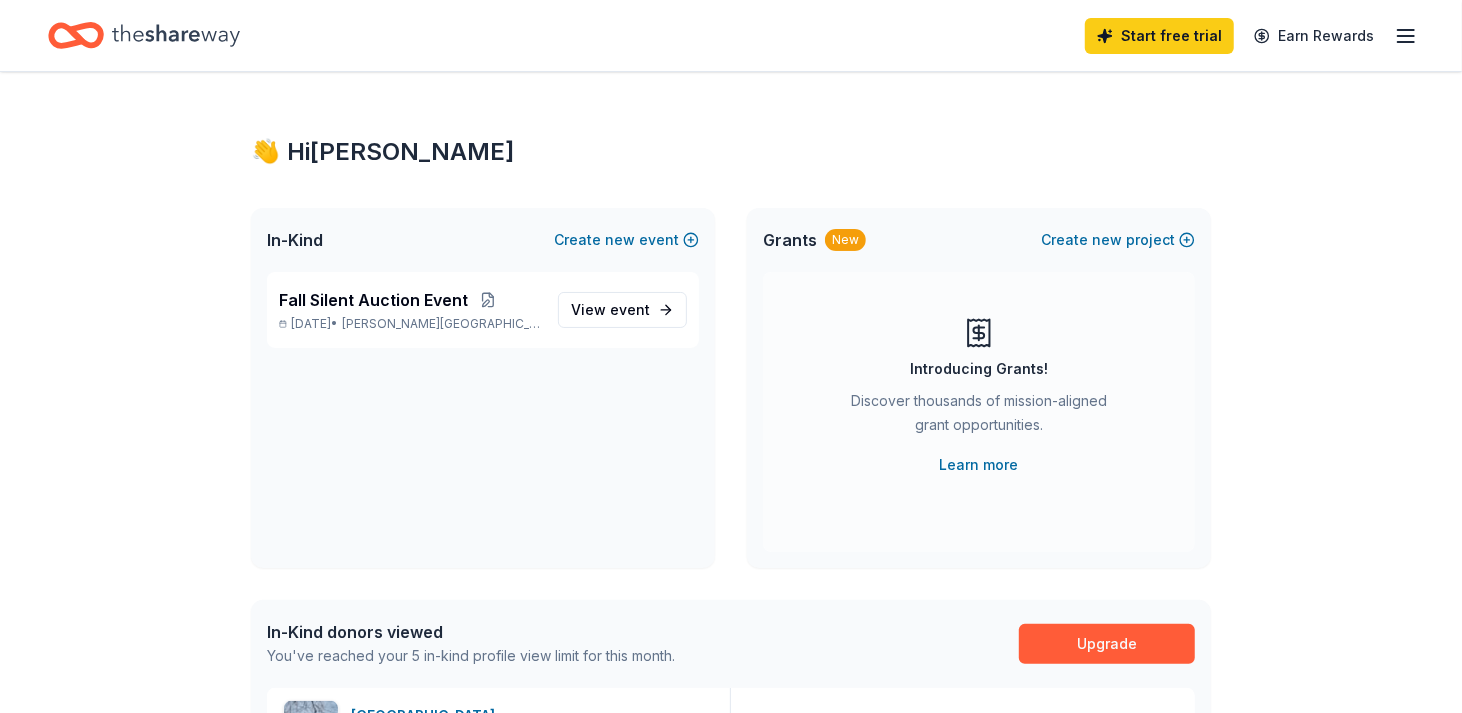 click 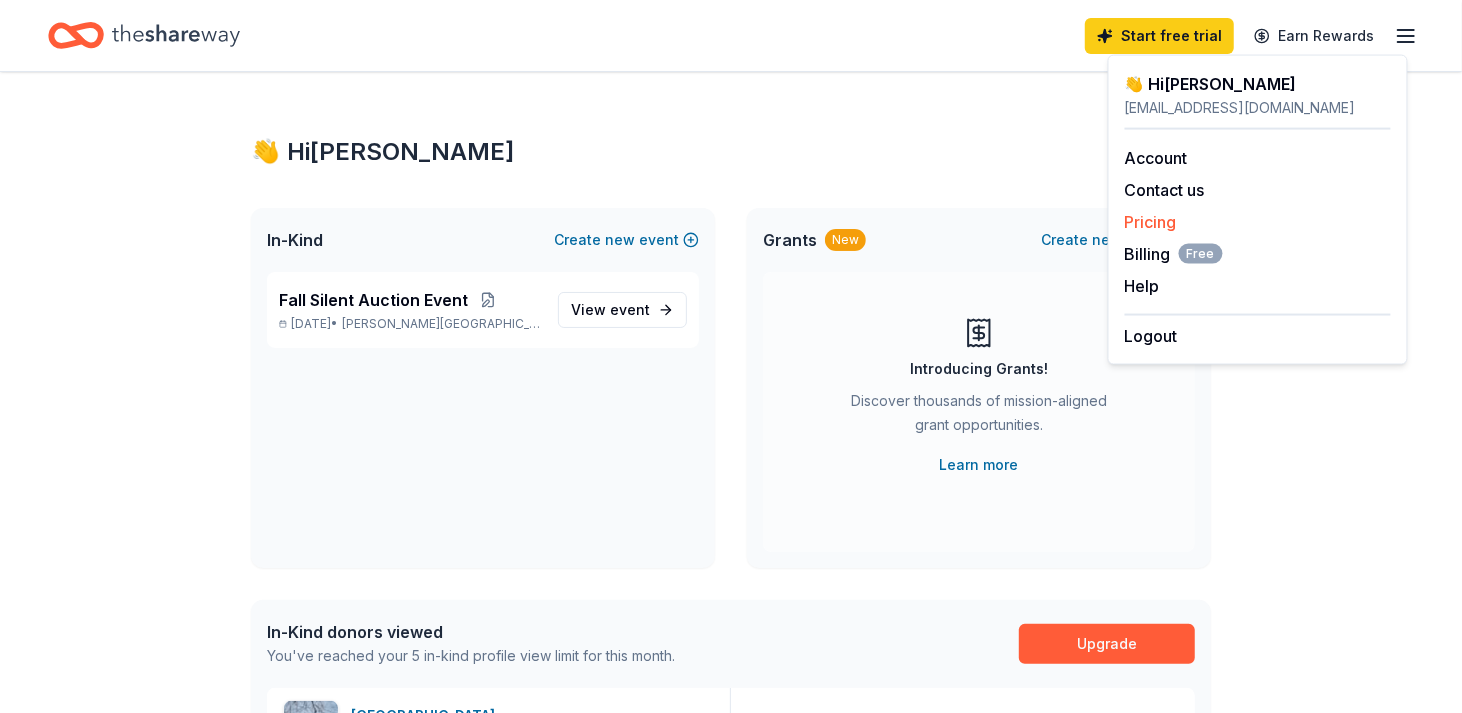 click on "Pricing" at bounding box center [1151, 222] 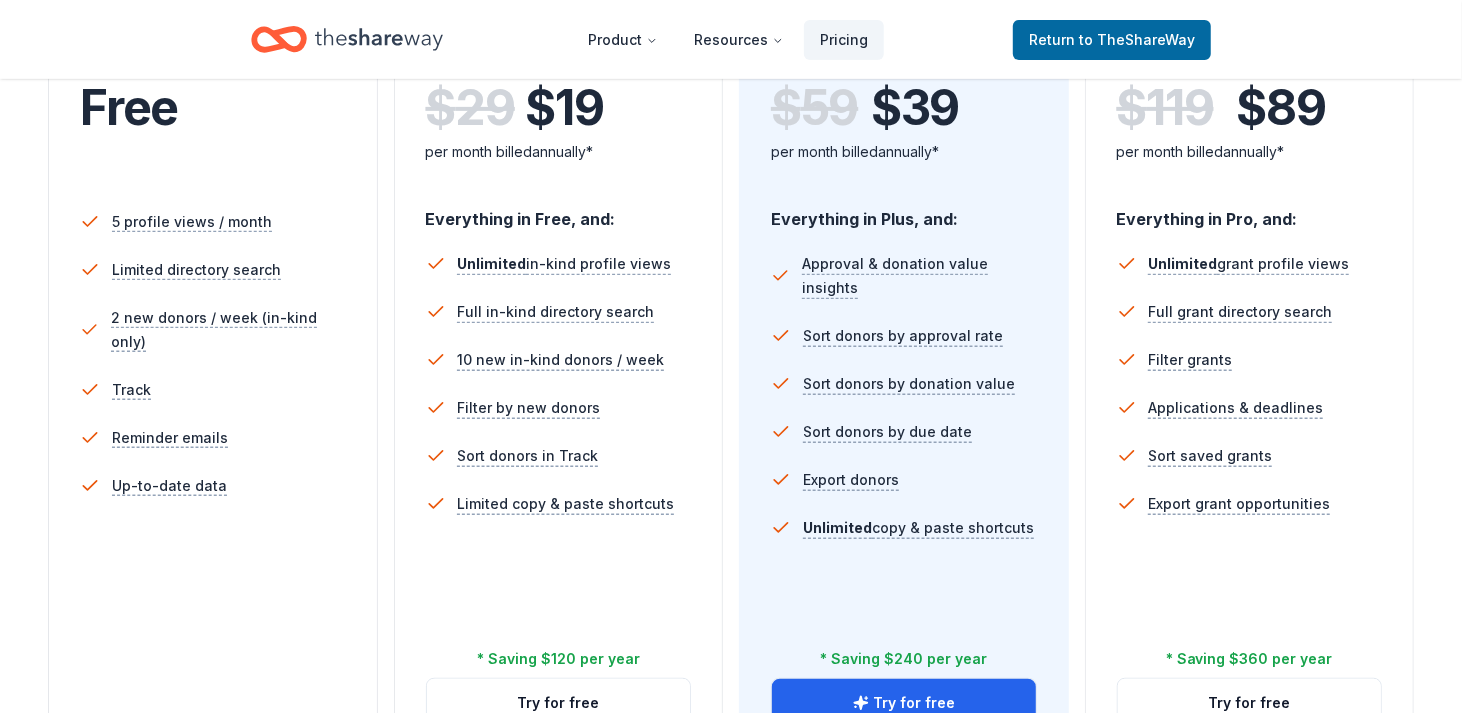 scroll, scrollTop: 500, scrollLeft: 0, axis: vertical 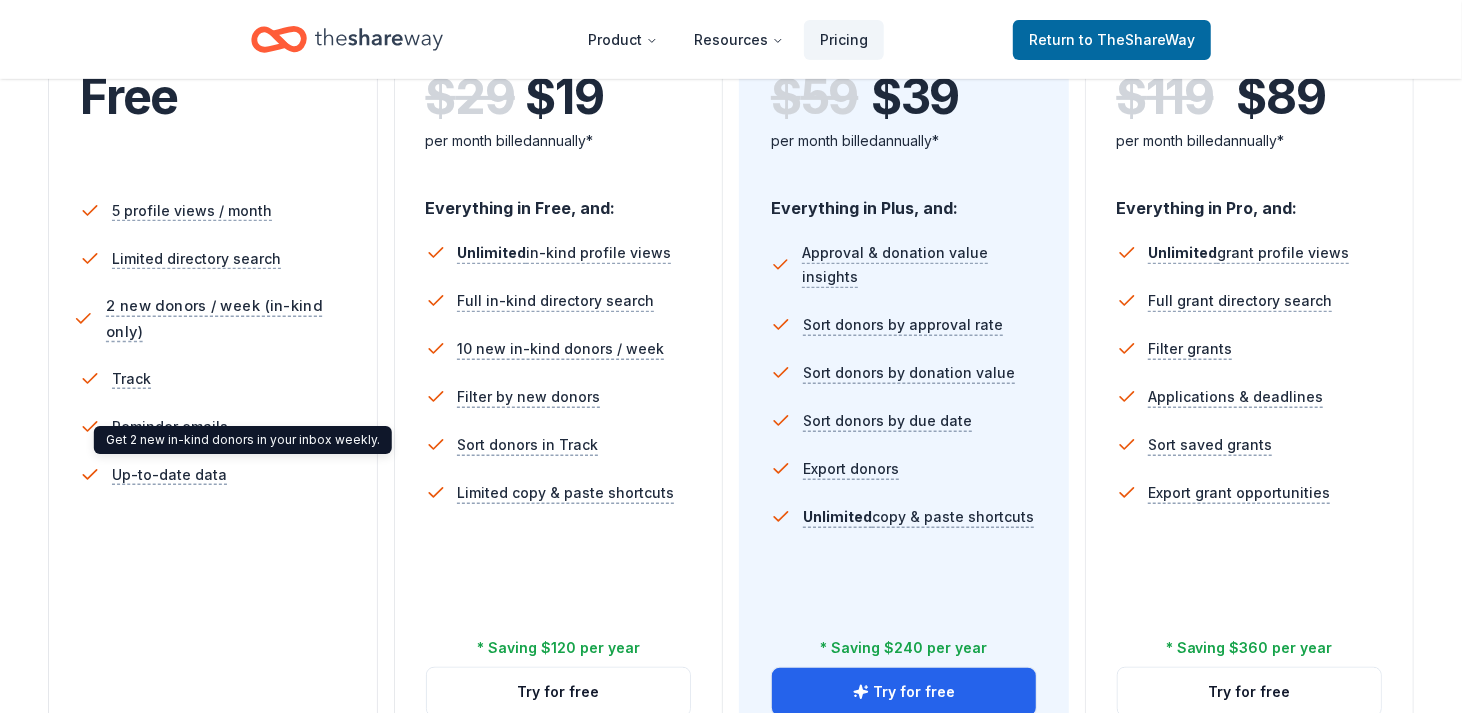 click on "2 new donors / week (in-kind only)" at bounding box center (229, 319) 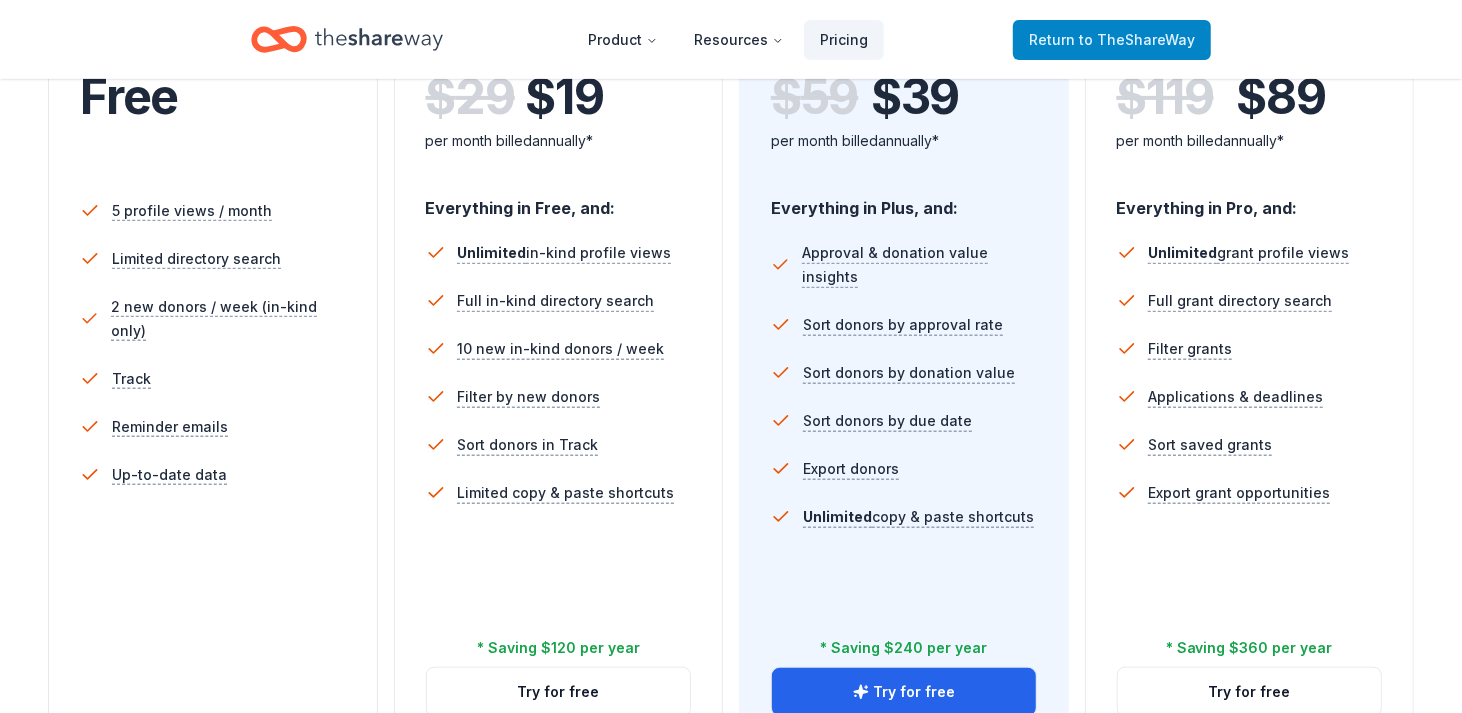 click on "Return to TheShareWay" at bounding box center (1112, 40) 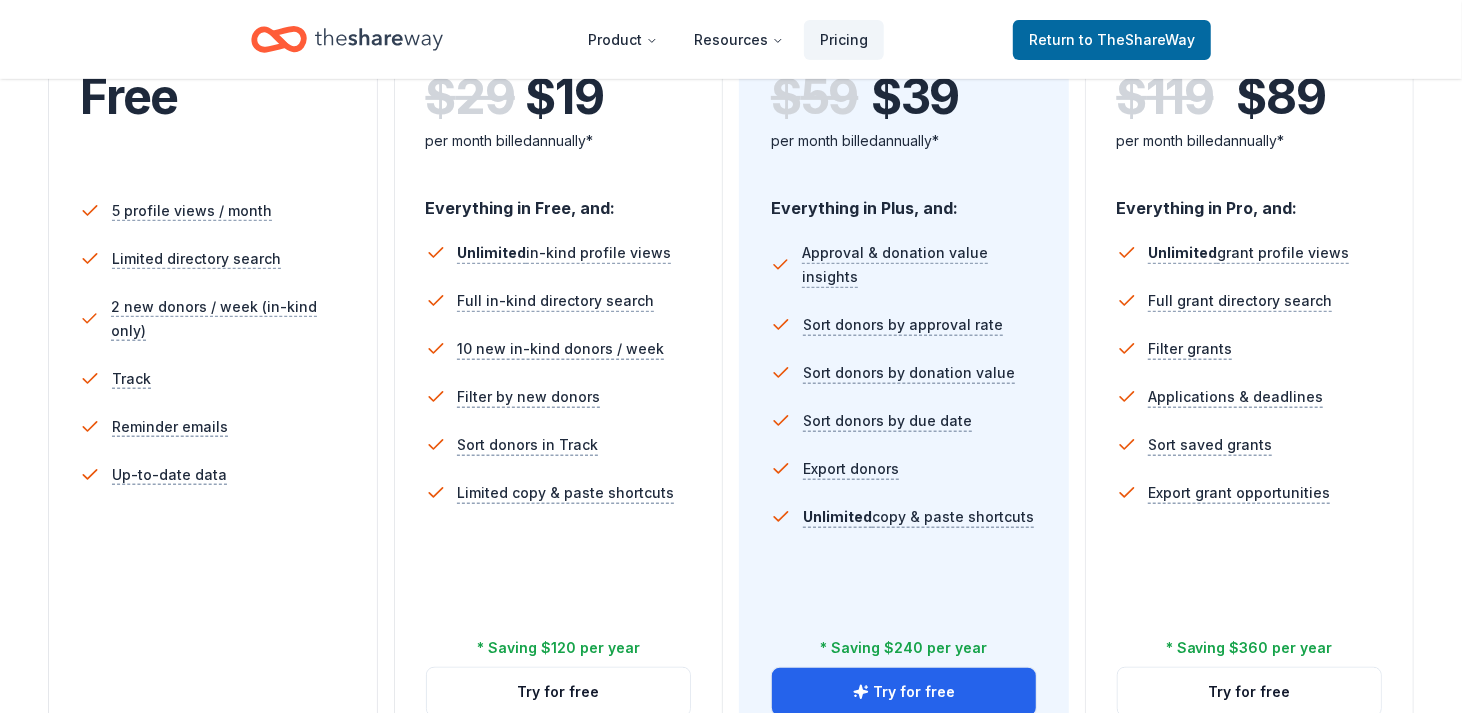 click 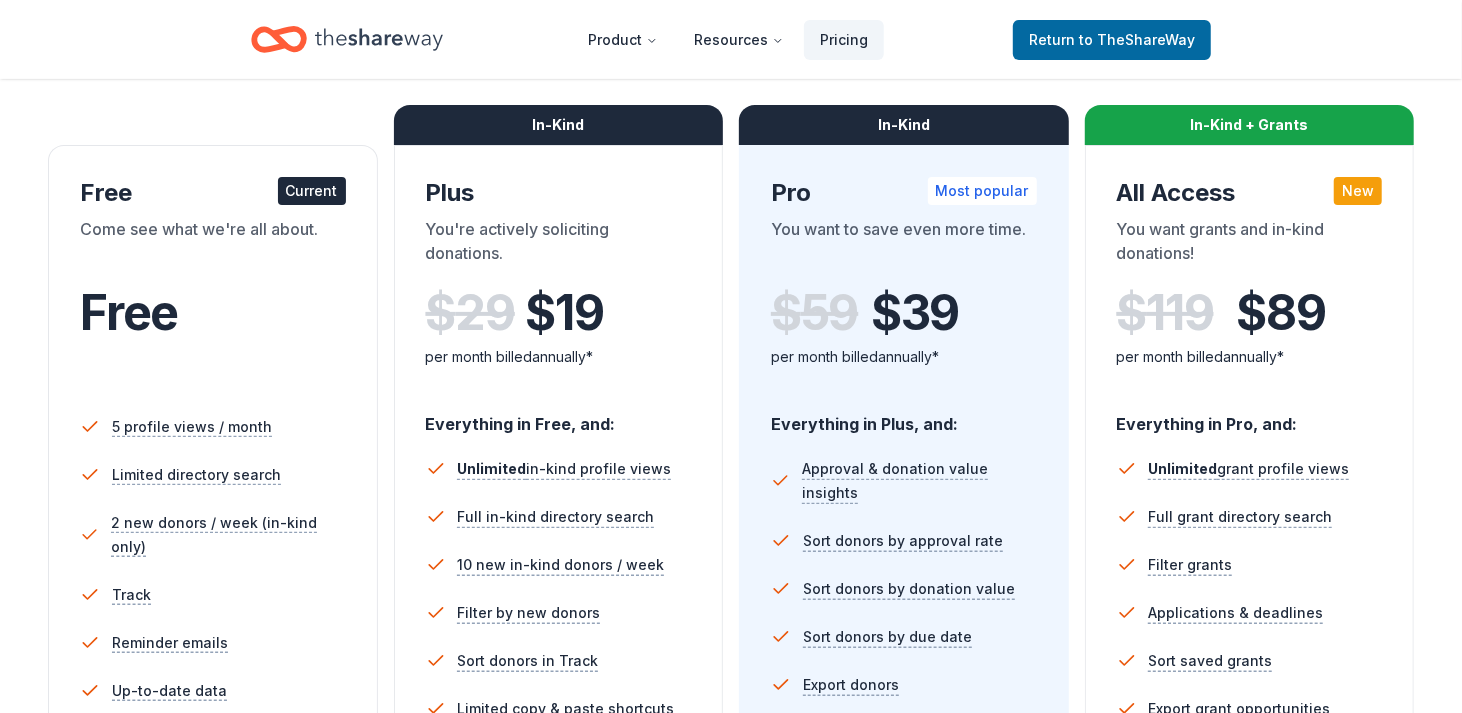 scroll, scrollTop: 0, scrollLeft: 0, axis: both 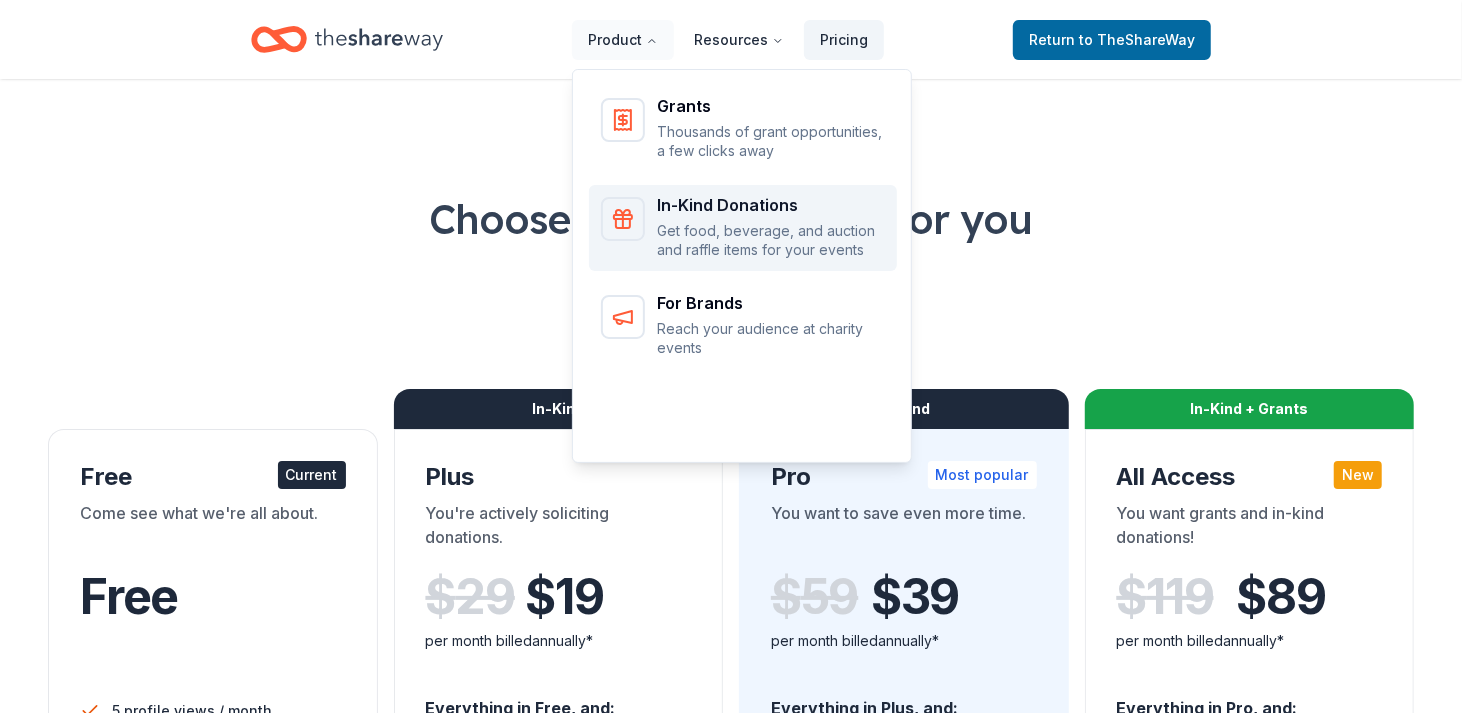 click on "Get food, beverage, and auction and raffle items for your events" at bounding box center (771, 240) 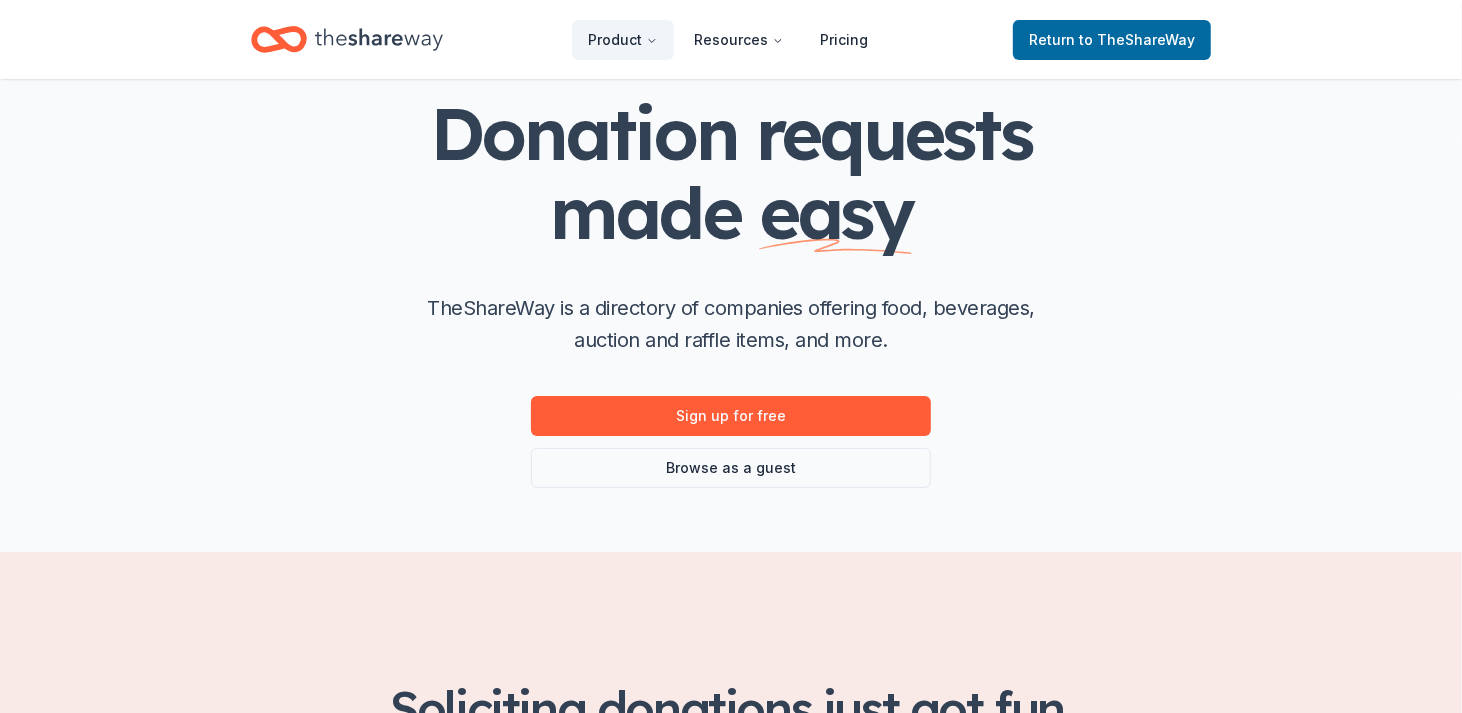 scroll, scrollTop: 0, scrollLeft: 0, axis: both 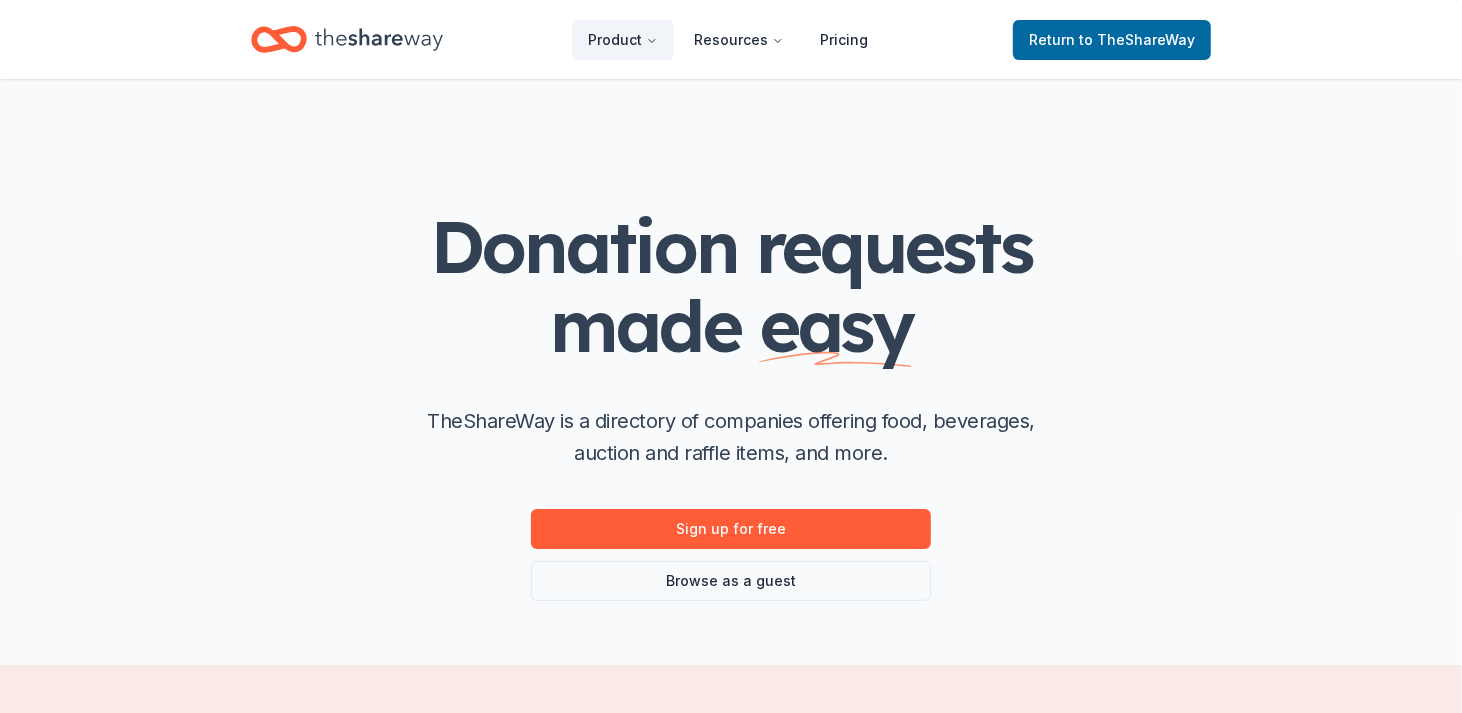 click 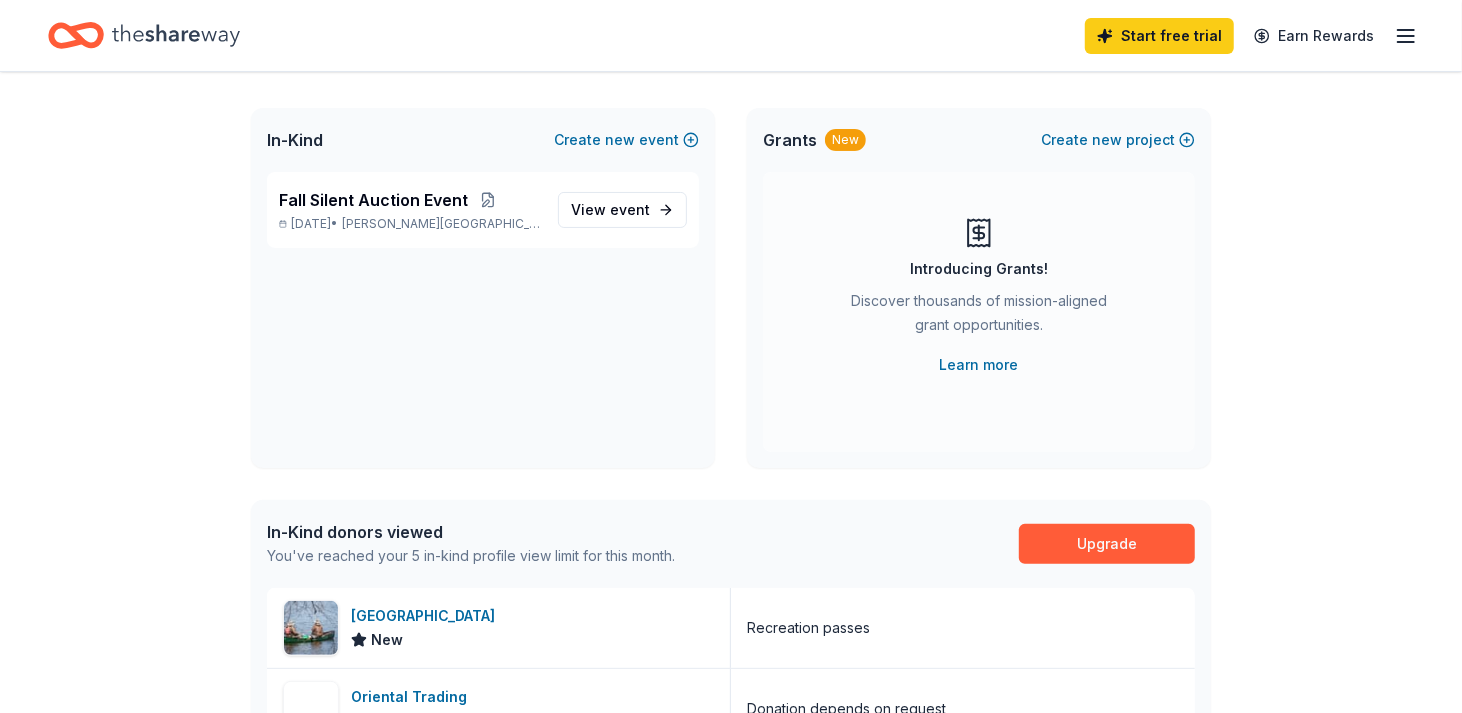 scroll, scrollTop: 200, scrollLeft: 0, axis: vertical 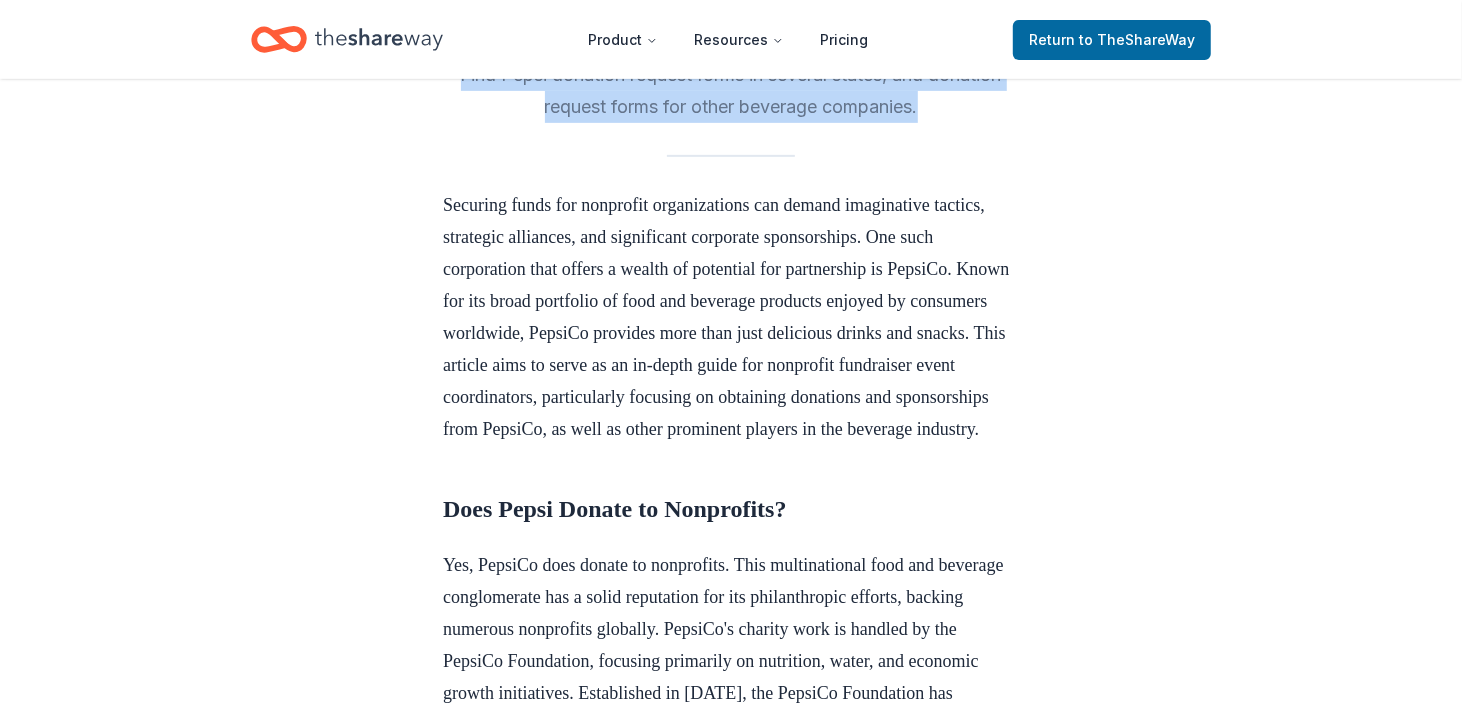drag, startPoint x: 457, startPoint y: 204, endPoint x: 1031, endPoint y: 288, distance: 580.1138 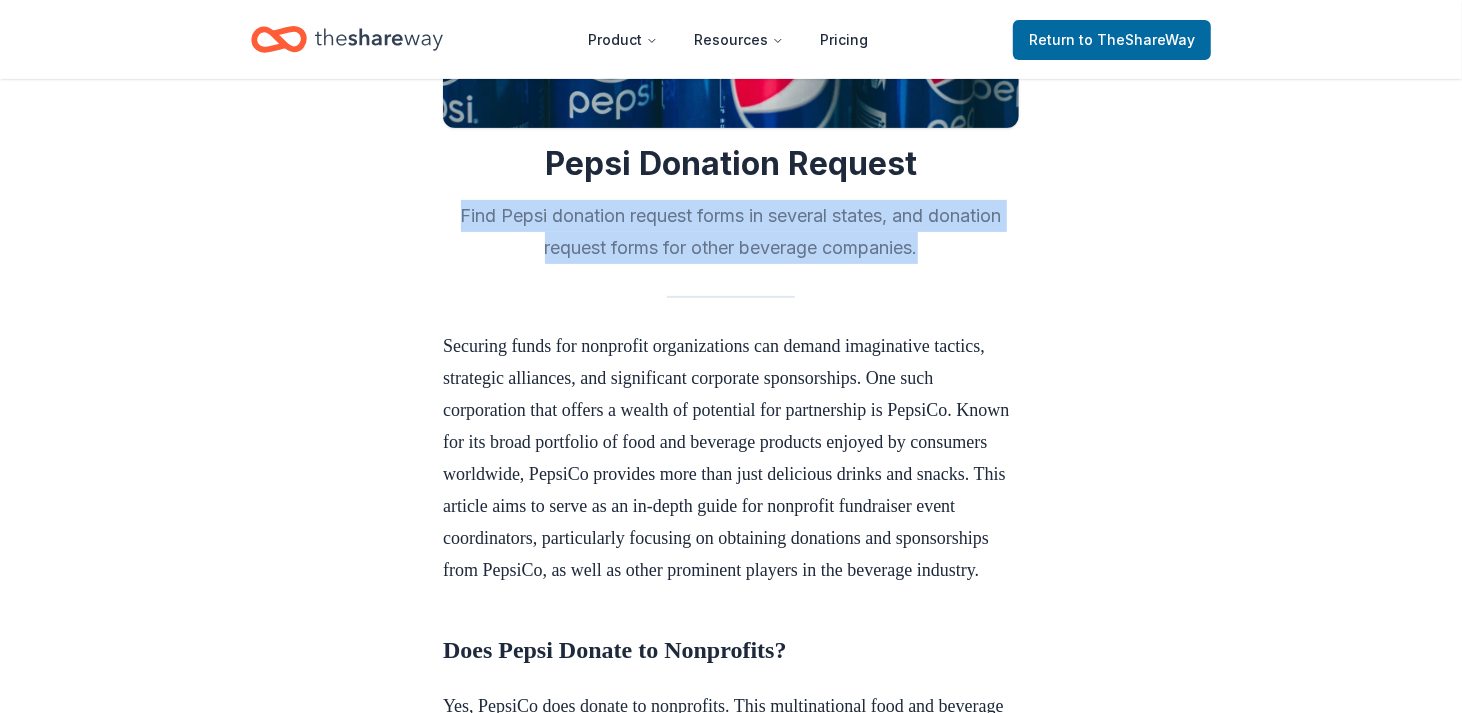 scroll, scrollTop: 0, scrollLeft: 0, axis: both 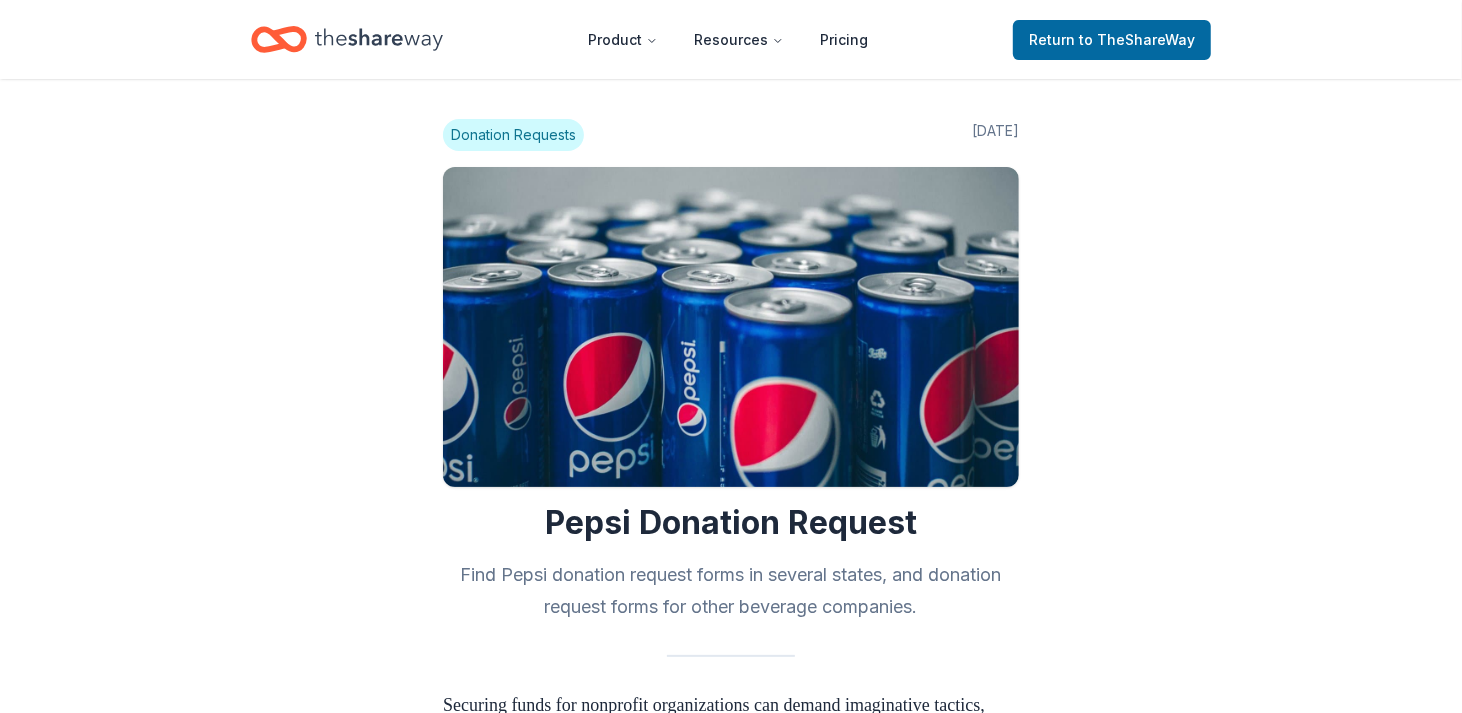 click on "Donation Requests May 30, 2023 Pepsi Donation Request Find Pepsi donation request forms in several states, and donation request forms for other beverage companies. Securing funds for nonprofit organizations can demand imaginative tactics, strategic alliances, and significant corporate sponsorships. One such corporation that offers a wealth of potential for partnership is PepsiCo. Known for its broad portfolio of food and beverage products enjoyed by consumers worldwide, PepsiCo provides more than just delicious drinks and snacks. This article aims to serve as an in-depth guide for nonprofit fundraiser event coordinators, particularly focusing on obtaining donations and sponsorships from PepsiCo, as well as other prominent players in the beverage industry.
Does Pepsi Donate to Nonprofits?
How Do I Contact Pepsi for Donation Requests?
North Dakota : Nonprofits in North Dakota should reach out to Northern Bottling. You can make a request through their  donation site .
Ohio and Kentucky G&J PepsiCo" at bounding box center (731, 2112) 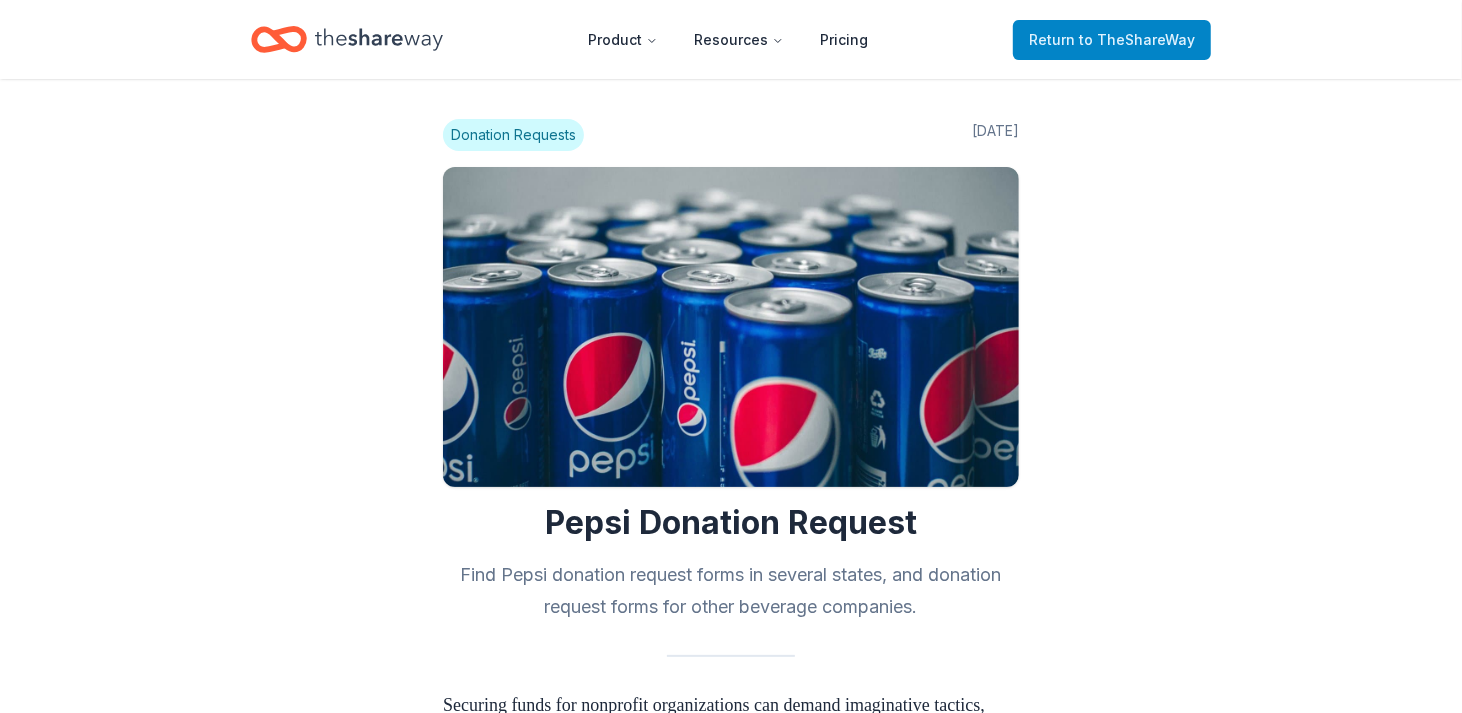 click on "Return to TheShareWay" at bounding box center (1112, 40) 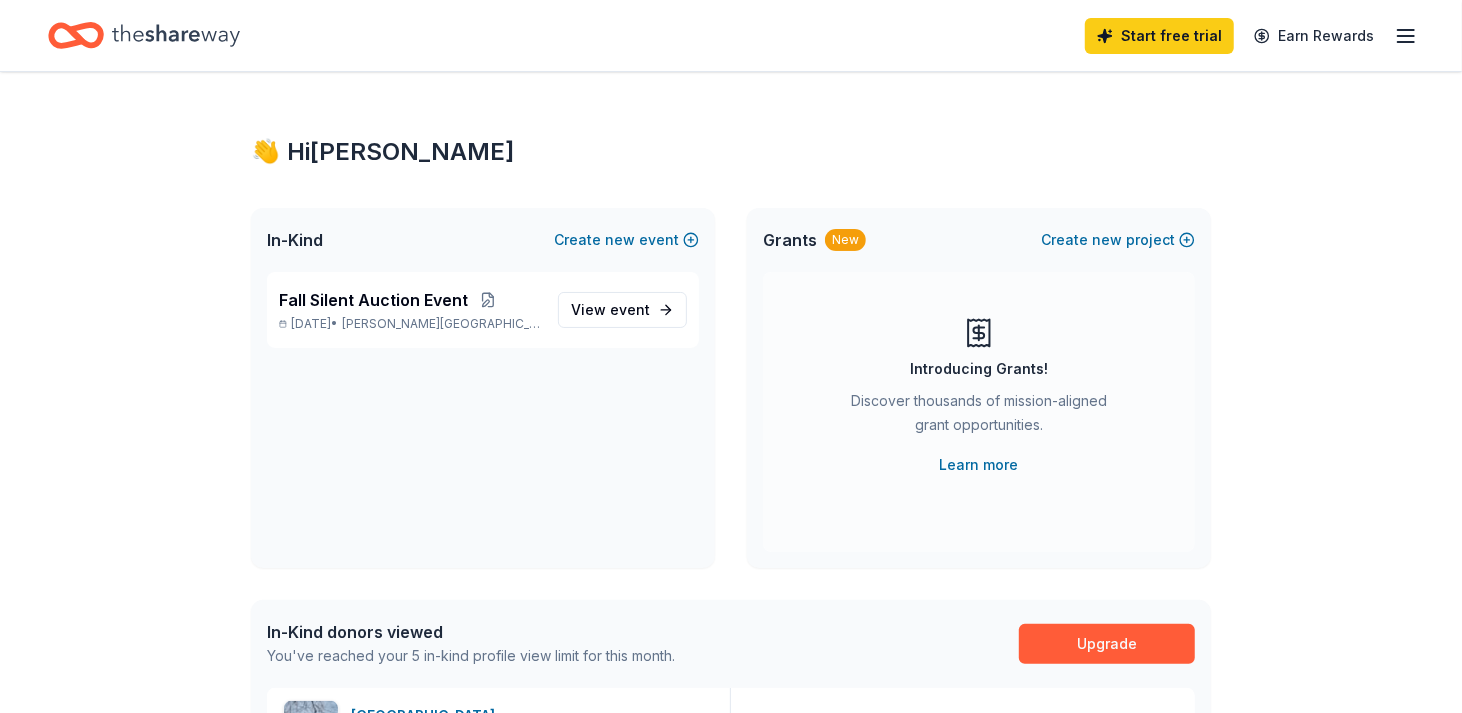 click 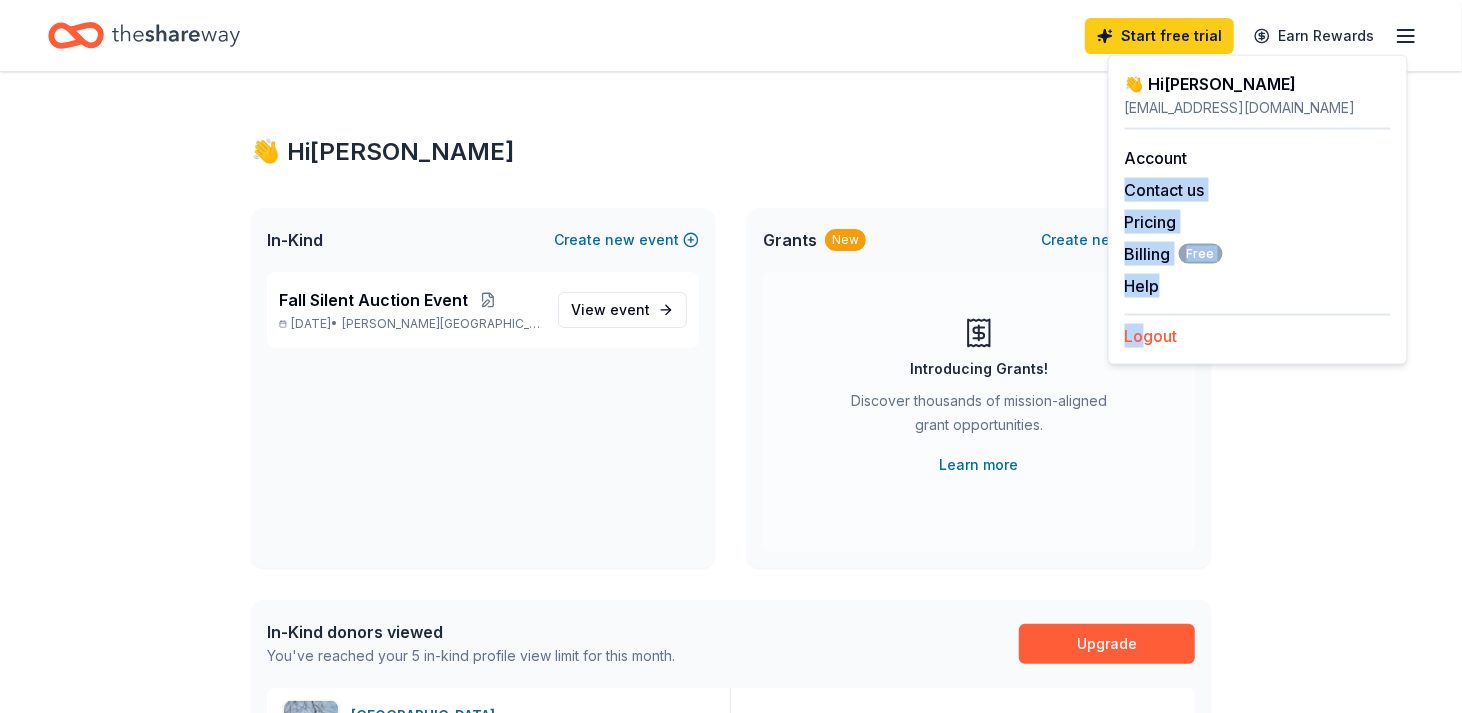 drag, startPoint x: 1209, startPoint y: 184, endPoint x: 1153, endPoint y: 408, distance: 230.89392 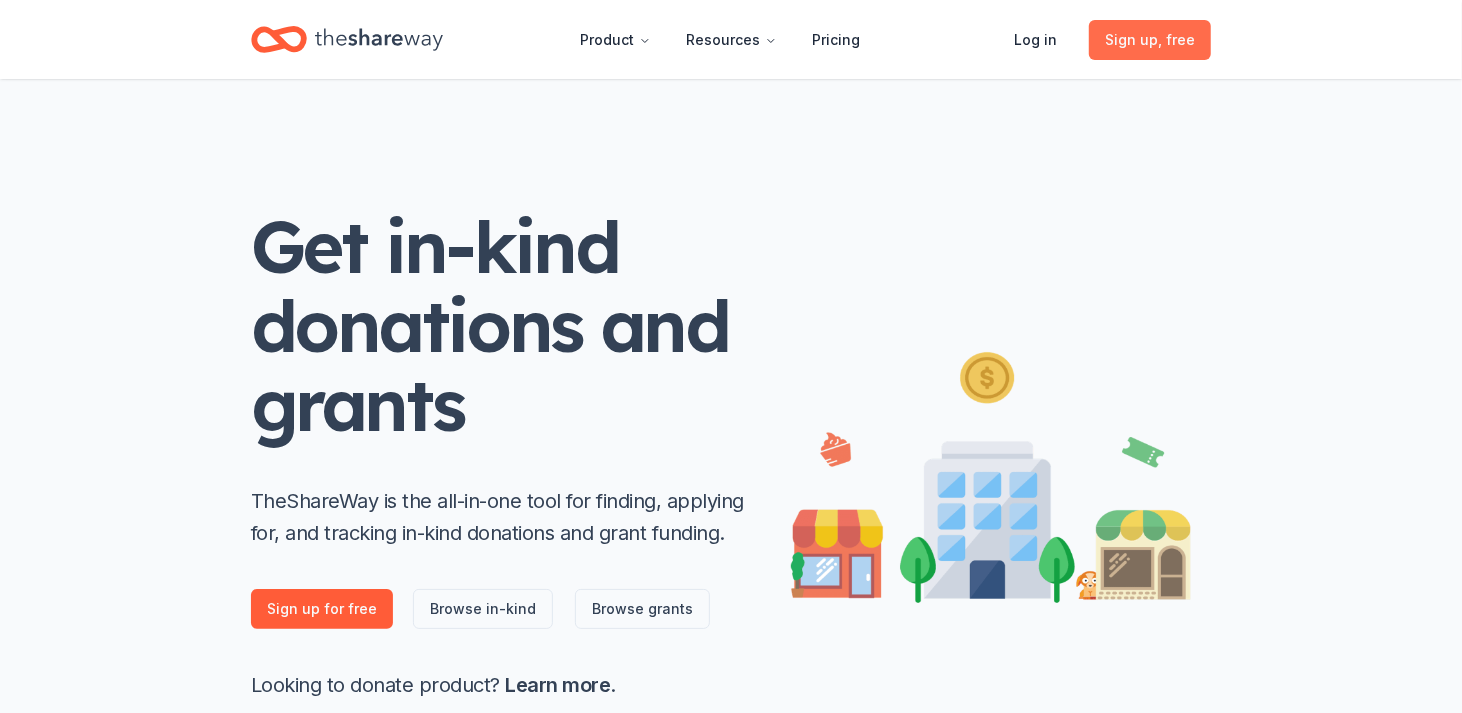 click on "Sign up , free" at bounding box center [1150, 40] 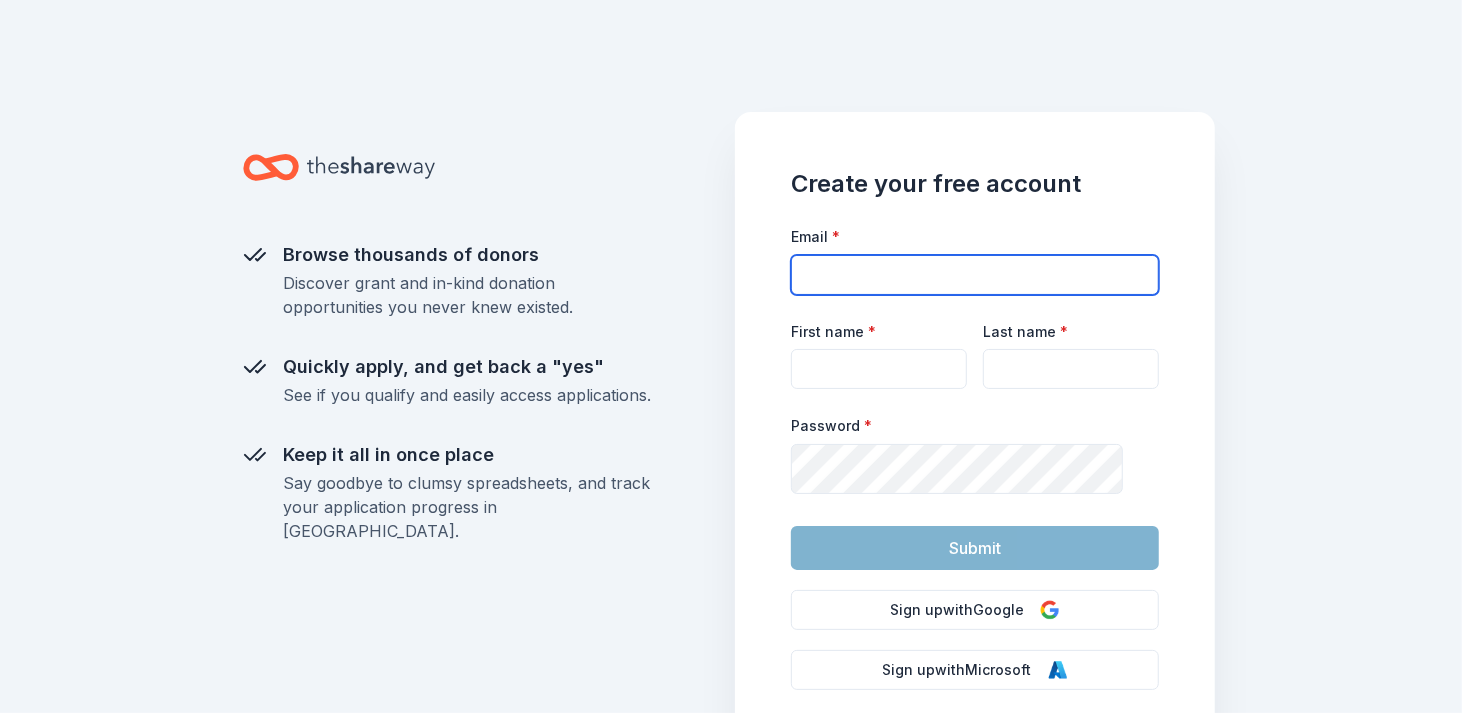 click on "Email *" at bounding box center [975, 275] 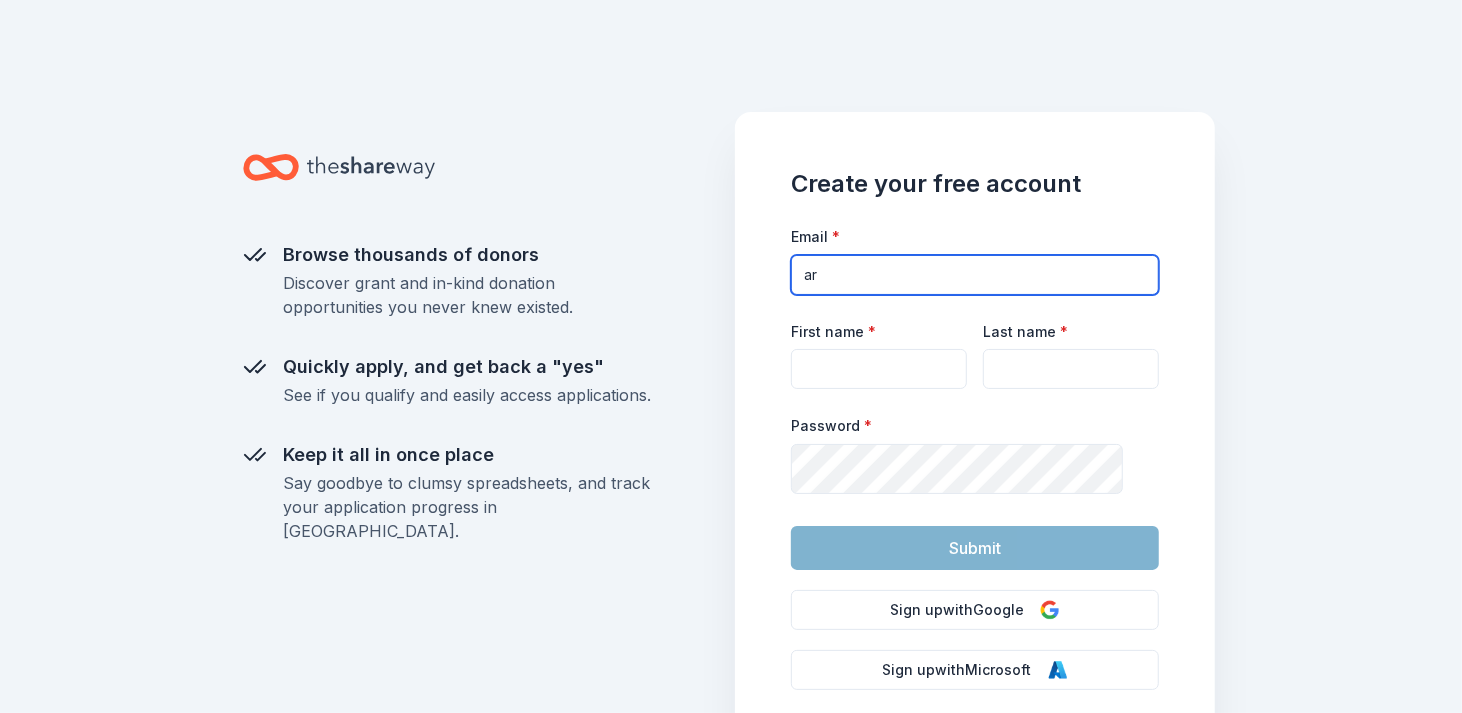 type on "a" 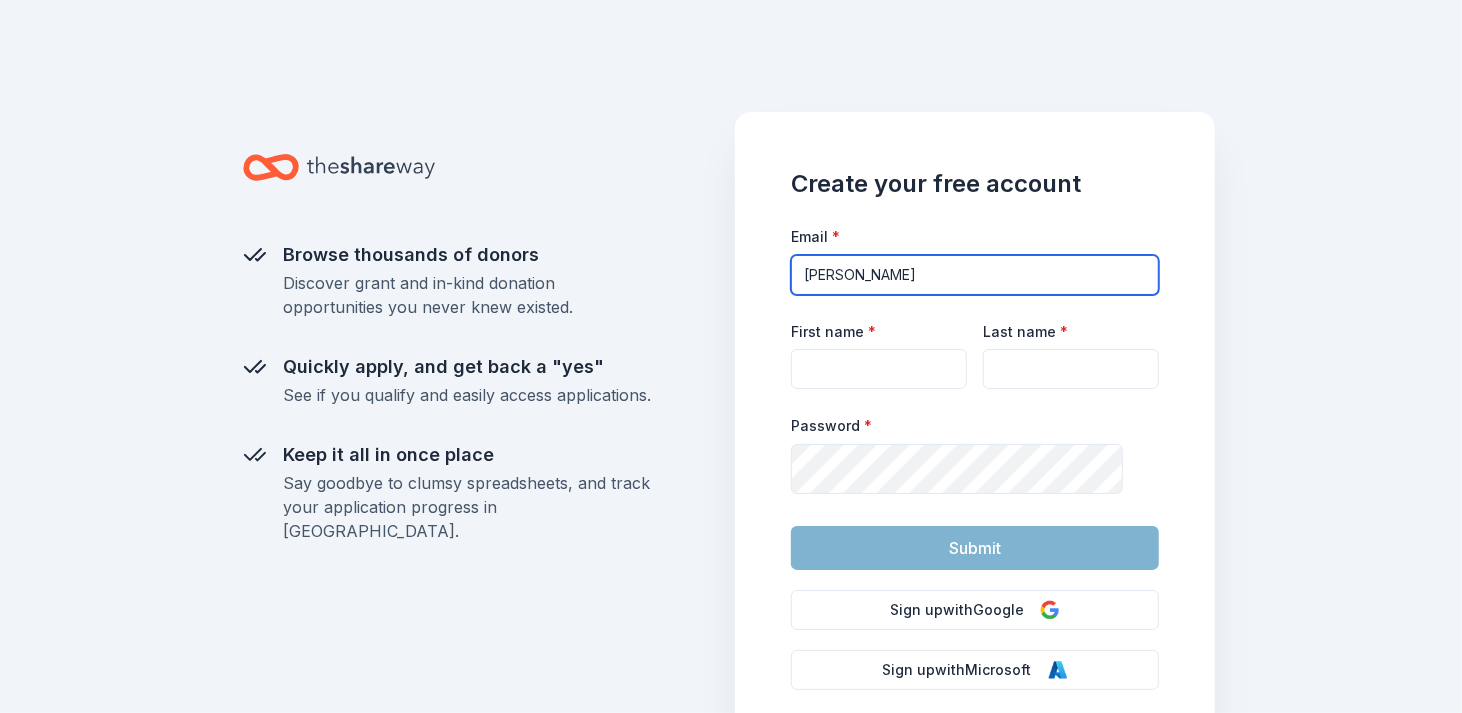 type on "arends73@gmail.com" 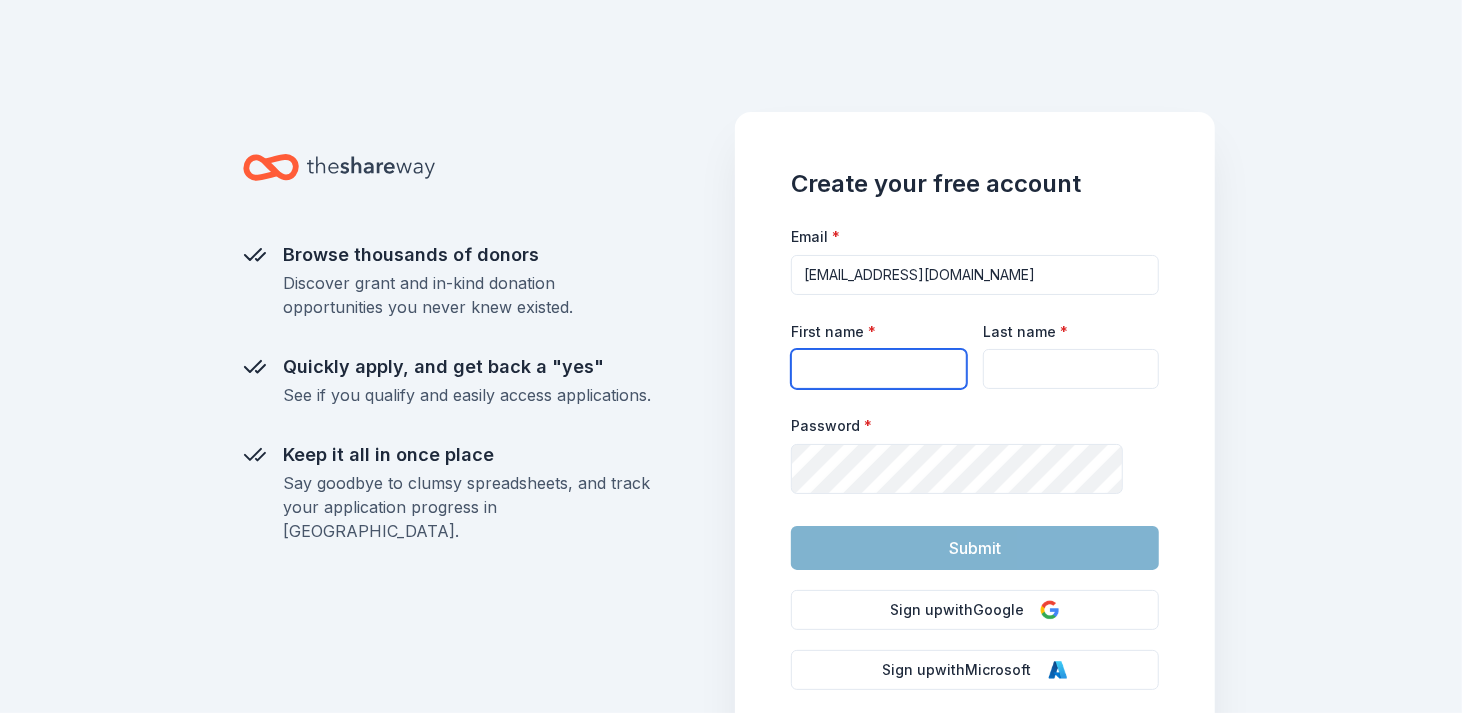 click on "First name *" at bounding box center [879, 369] 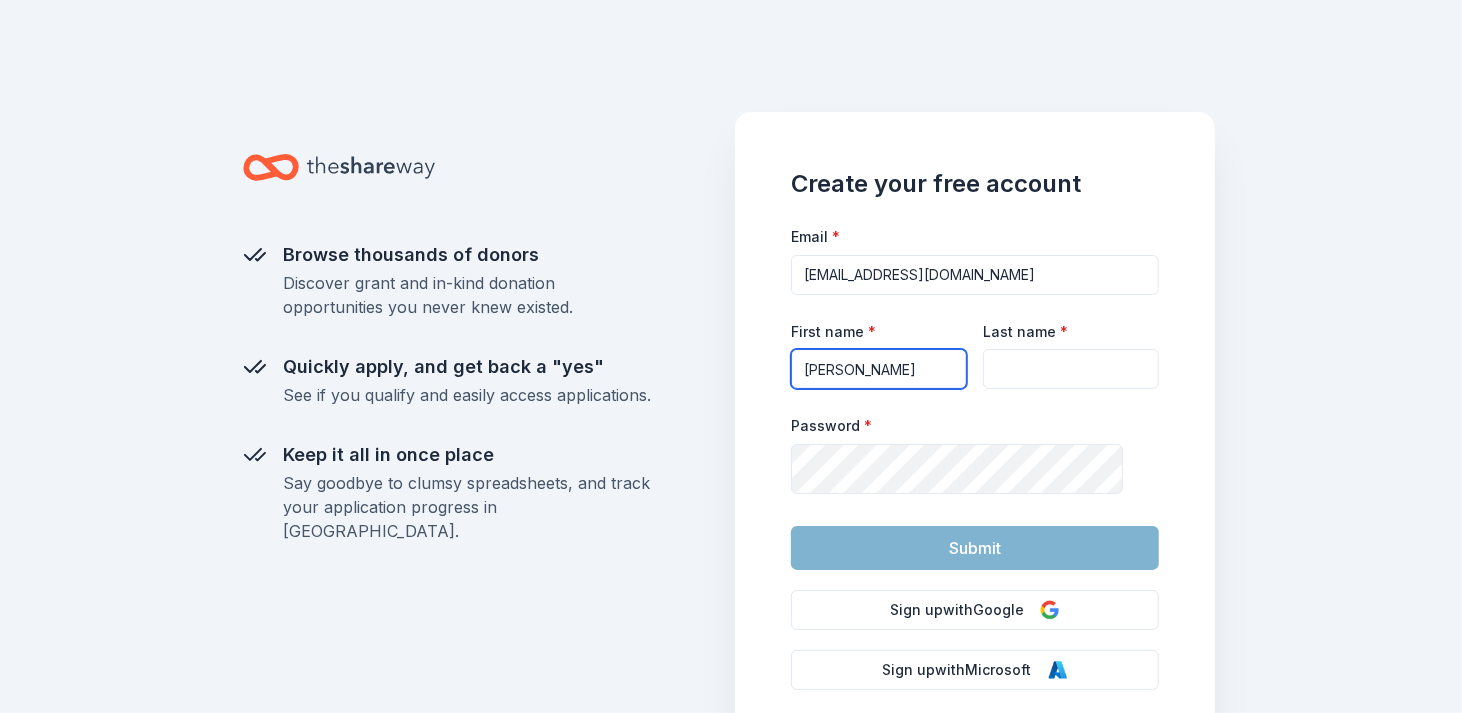 type on "[PERSON_NAME]" 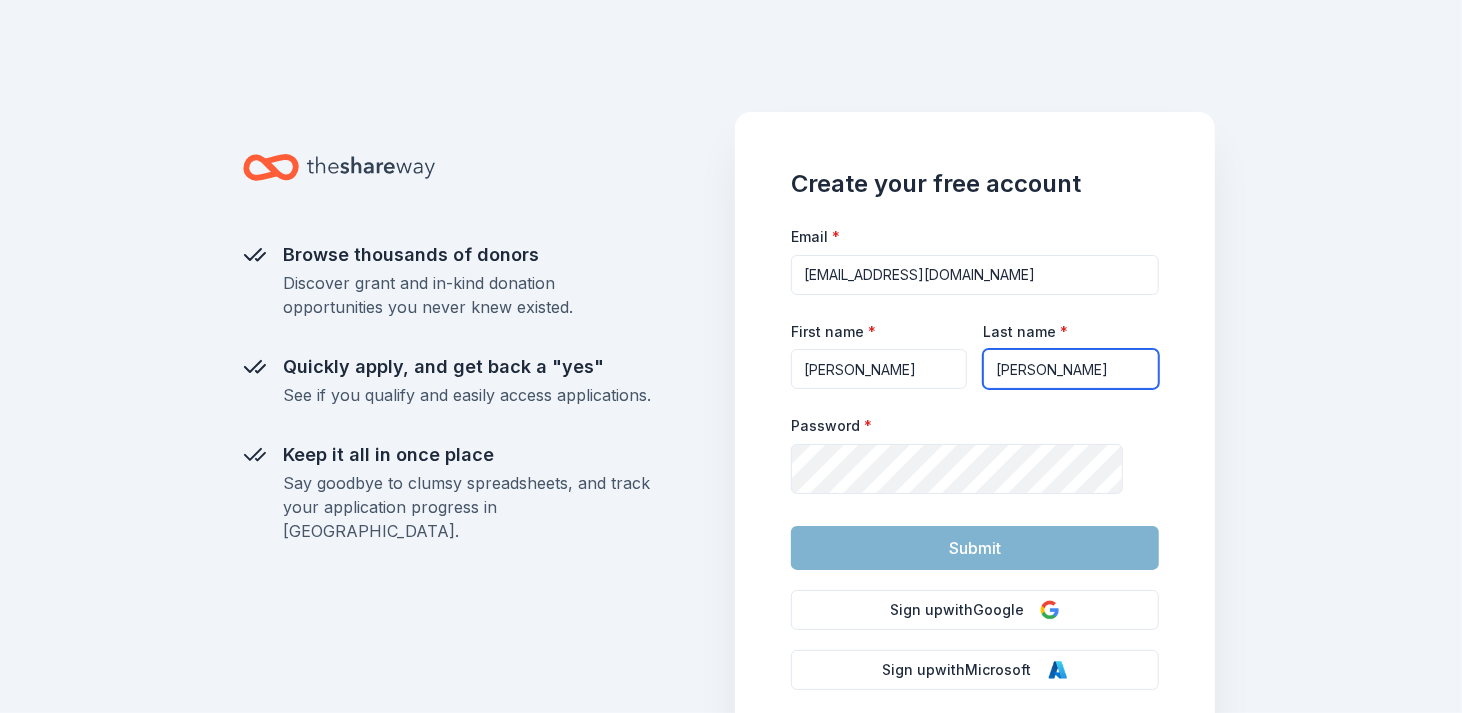 type on "Arends" 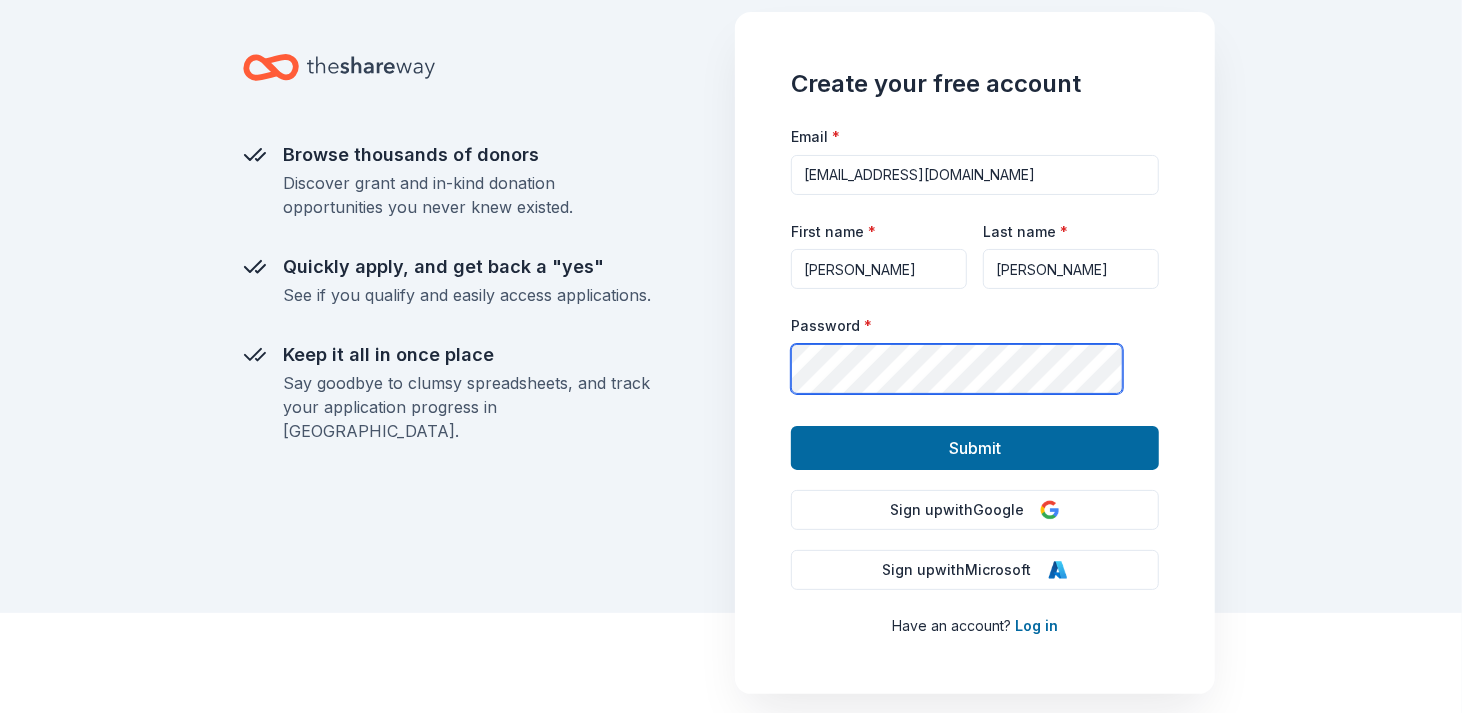 scroll, scrollTop: 200, scrollLeft: 0, axis: vertical 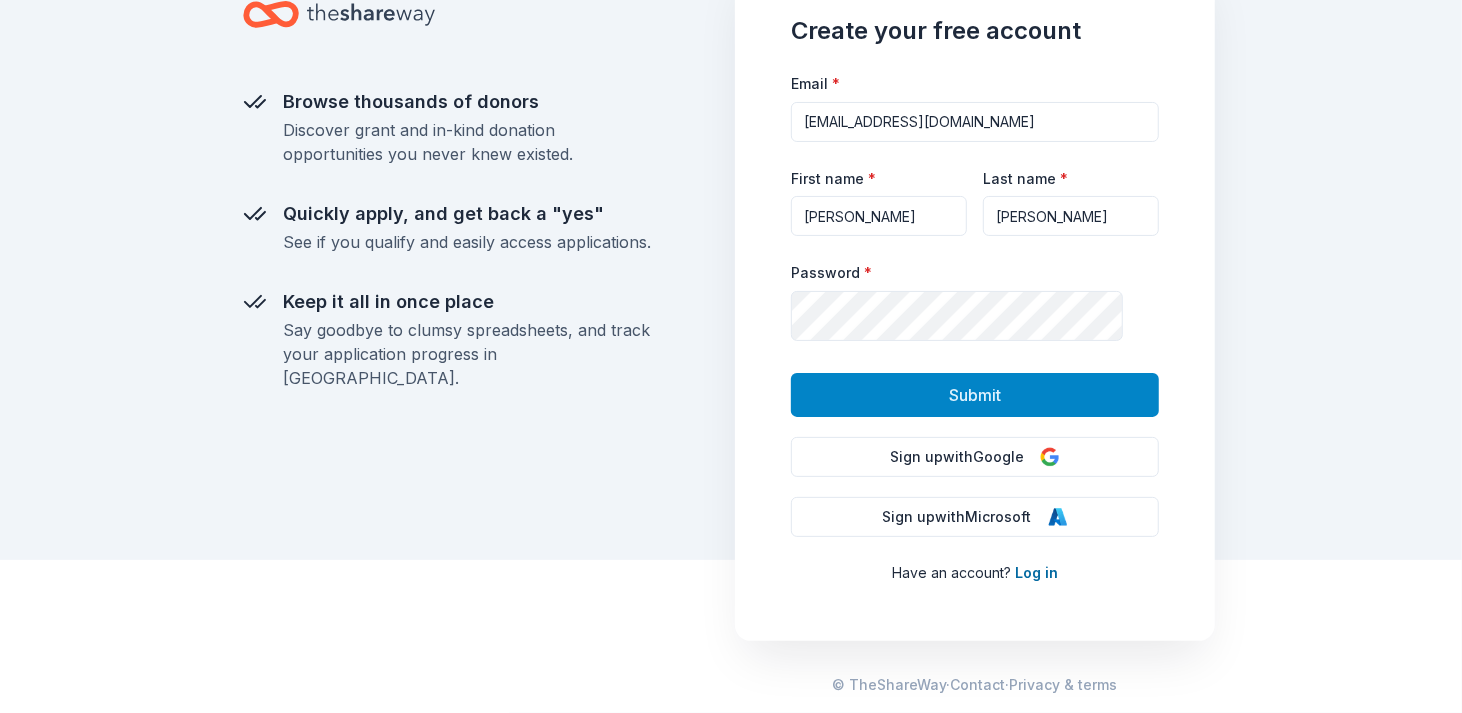 click on "Submit" at bounding box center [975, 395] 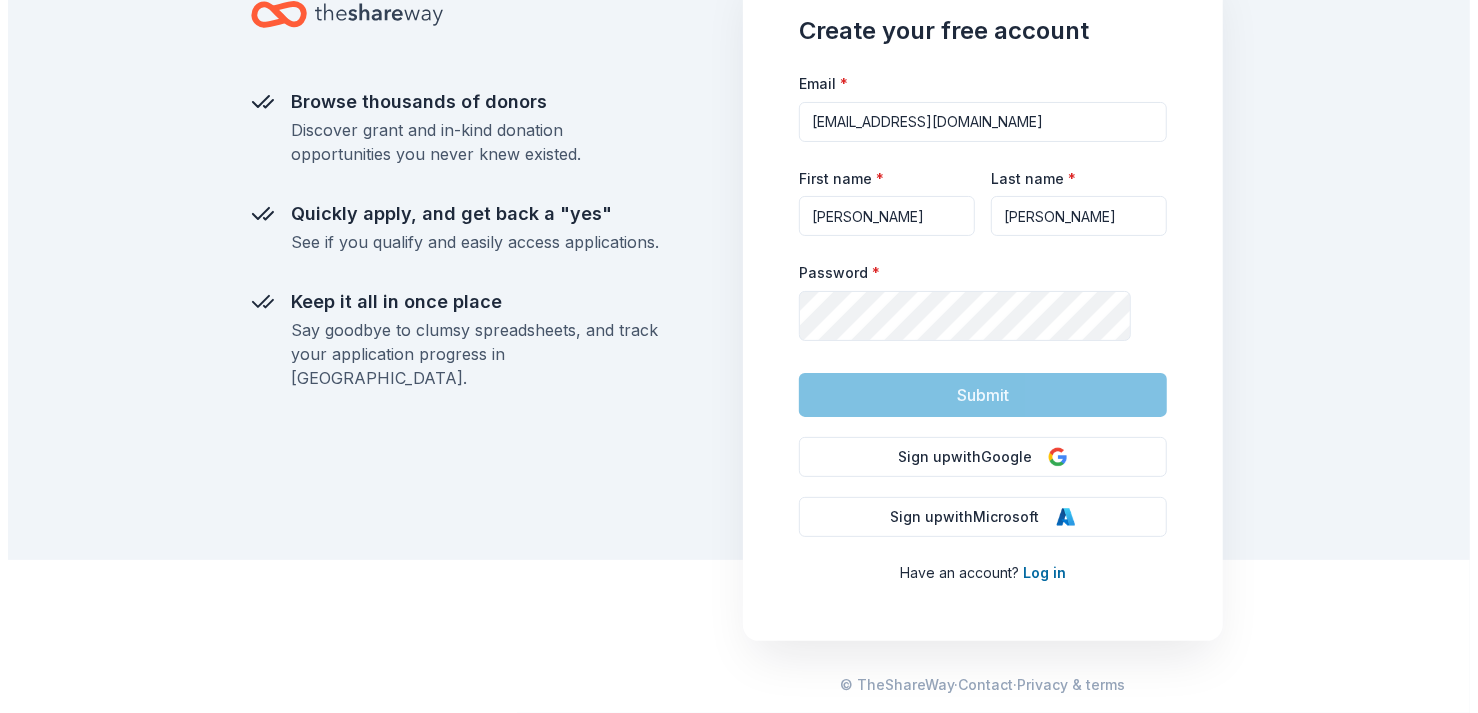 scroll, scrollTop: 0, scrollLeft: 0, axis: both 